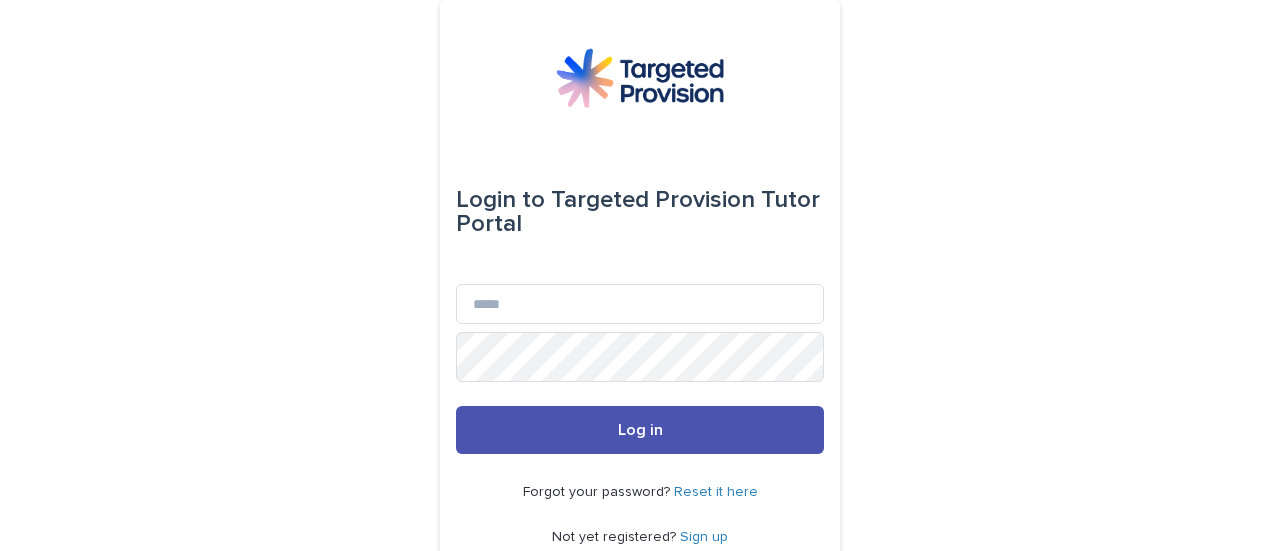 scroll, scrollTop: 0, scrollLeft: 0, axis: both 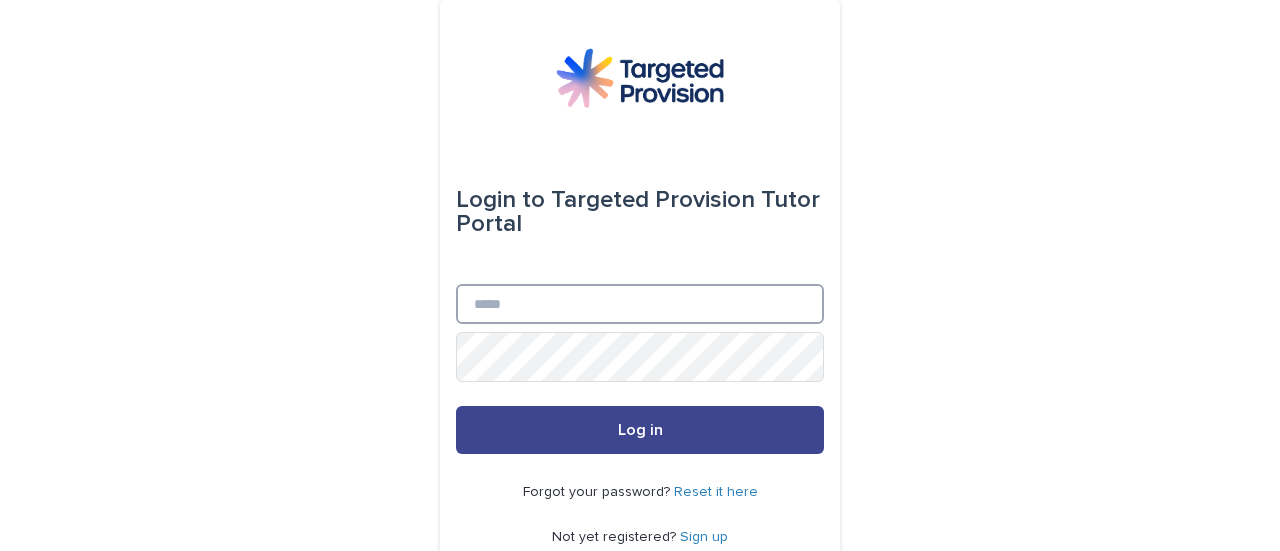 type on "**********" 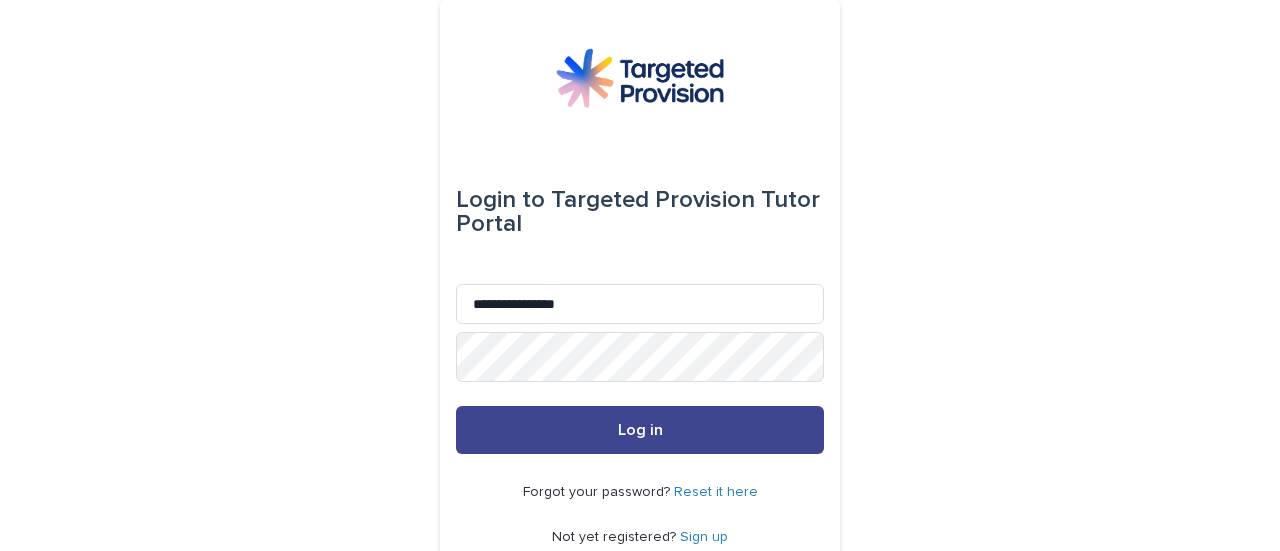 click on "Log in" at bounding box center [640, 430] 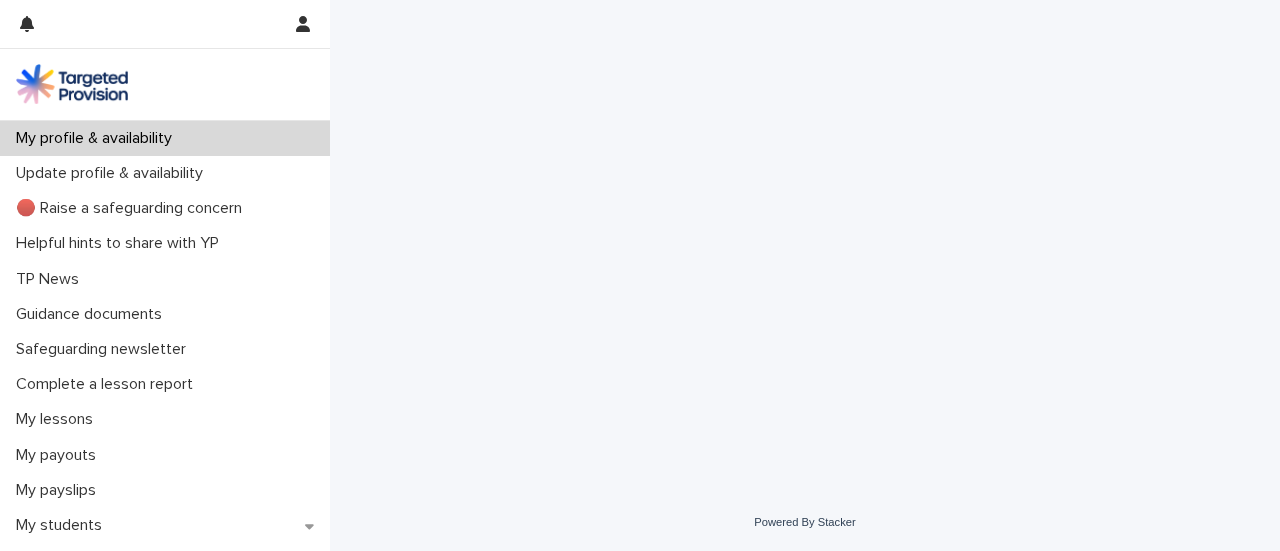scroll, scrollTop: 0, scrollLeft: 0, axis: both 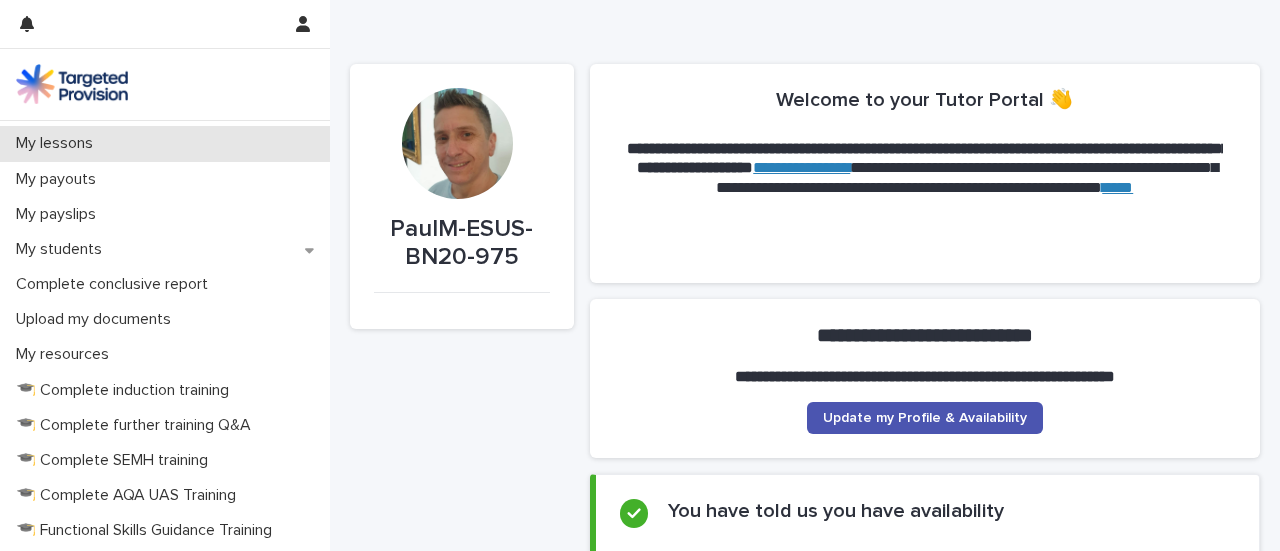 click on "My lessons" at bounding box center [165, 143] 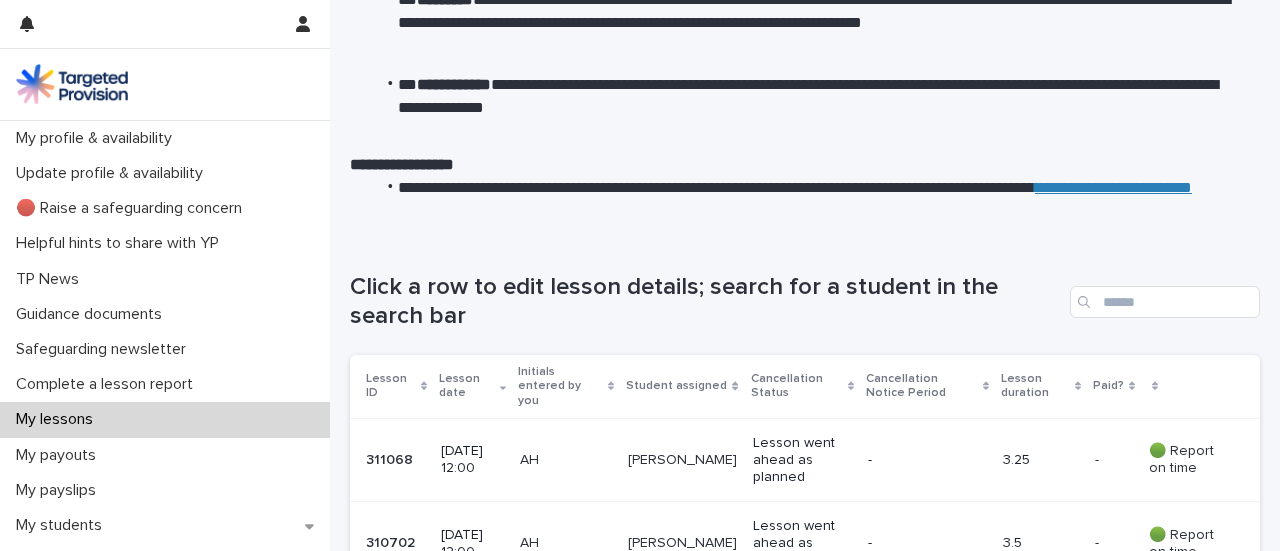 scroll, scrollTop: 0, scrollLeft: 0, axis: both 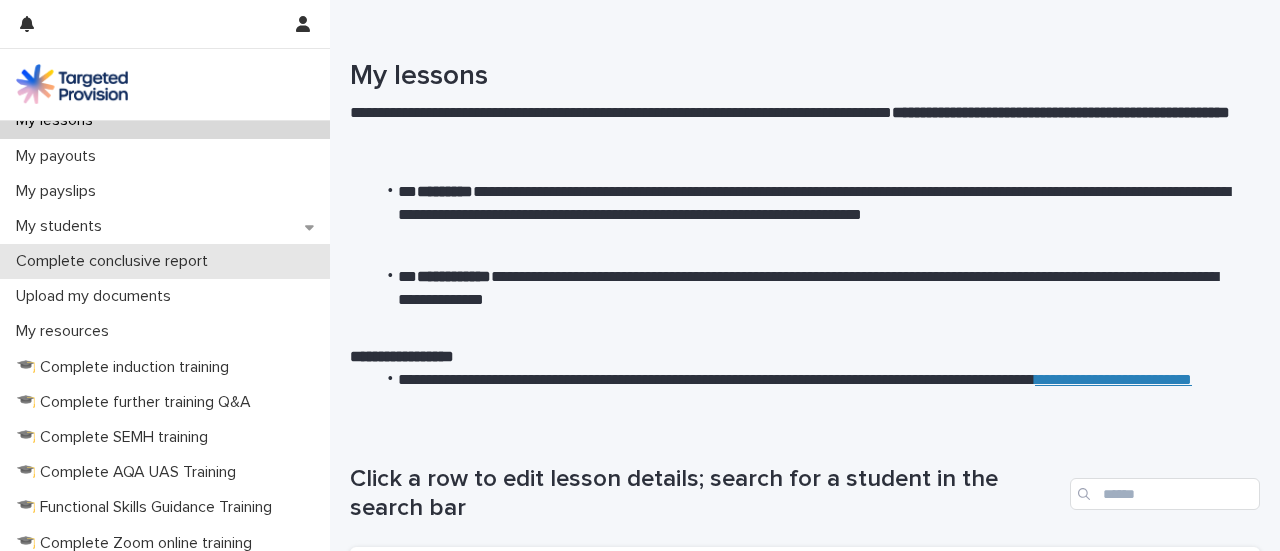 click on "Complete conclusive report" at bounding box center (116, 261) 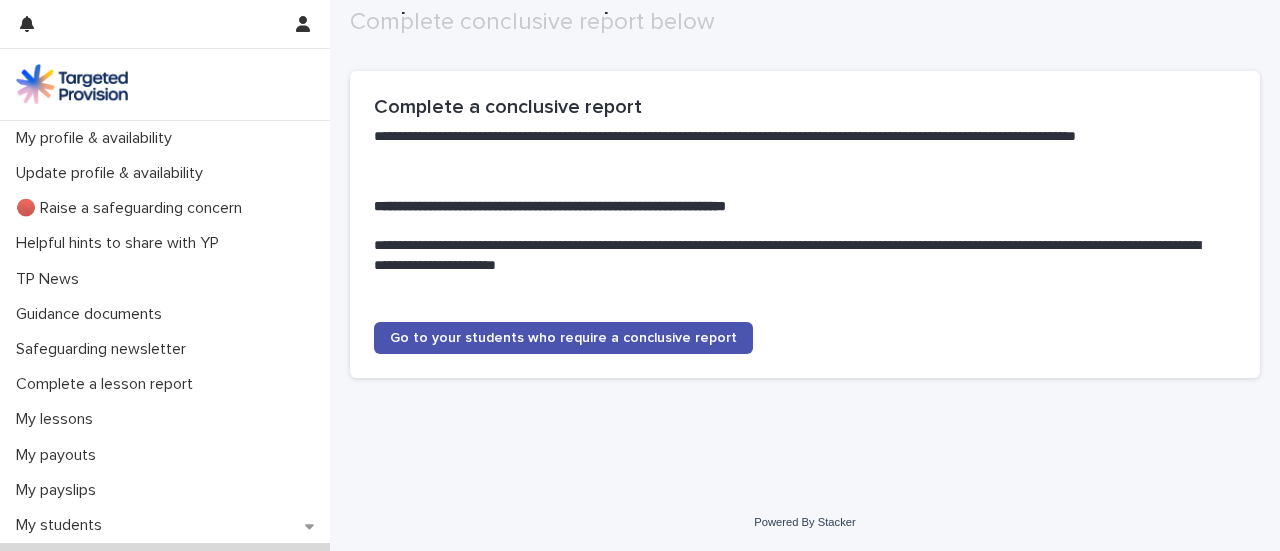 scroll, scrollTop: 135, scrollLeft: 0, axis: vertical 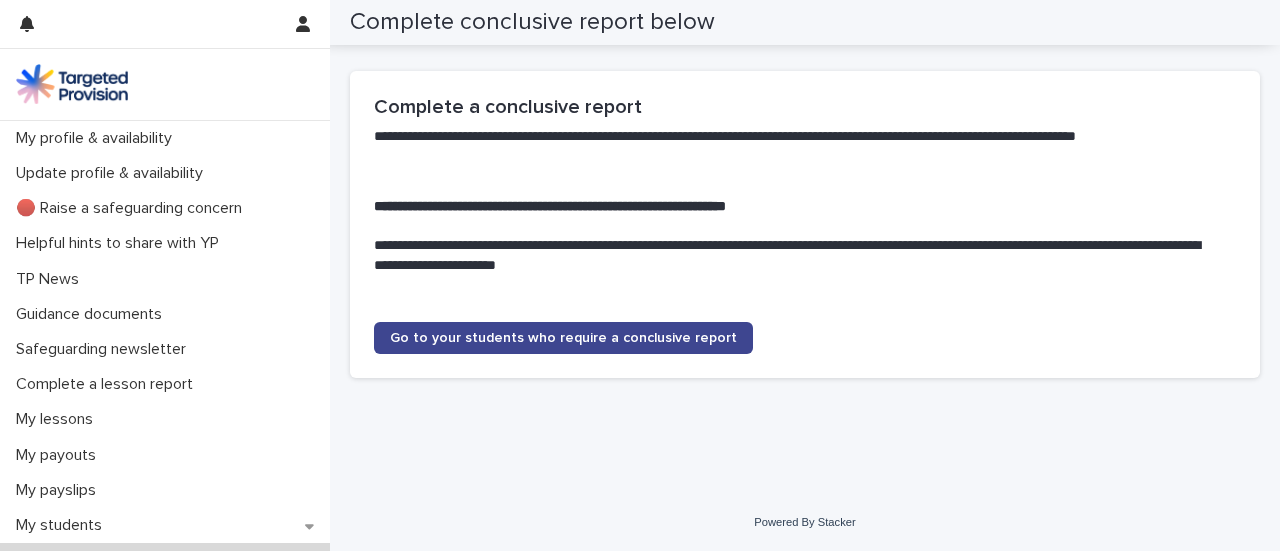 click on "Go to your students who require a conclusive report" at bounding box center (563, 338) 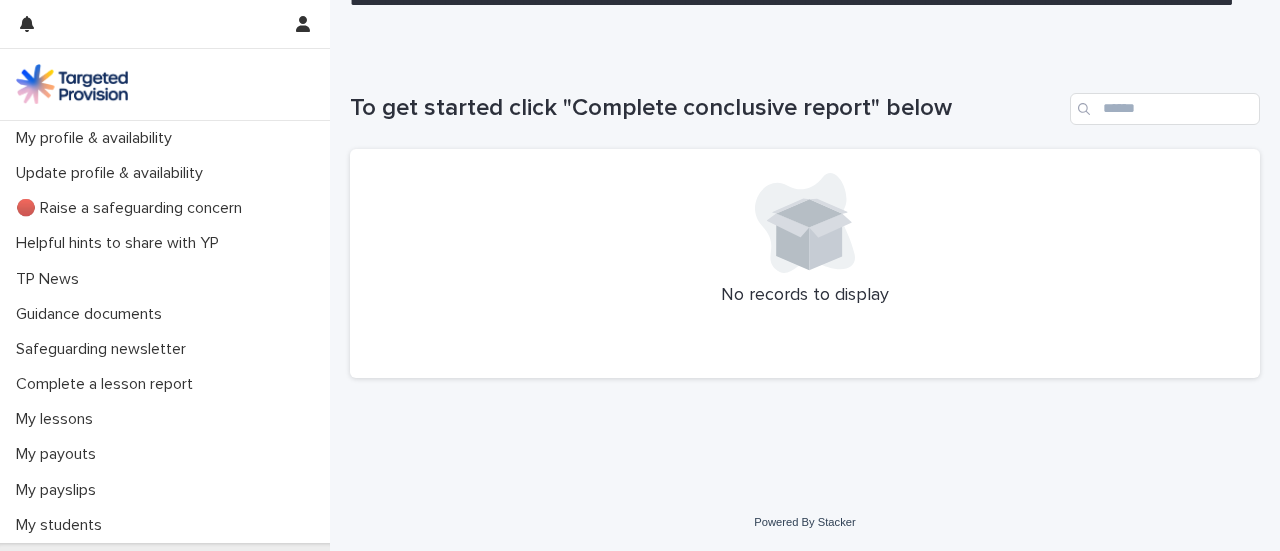 scroll, scrollTop: 447, scrollLeft: 0, axis: vertical 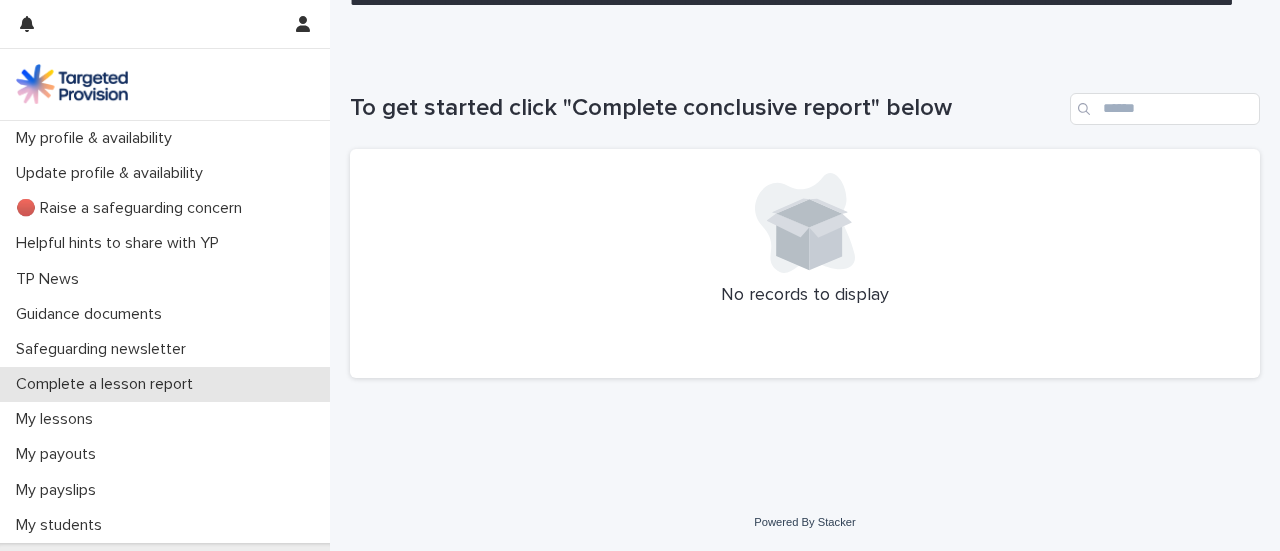 click on "Complete a lesson report" at bounding box center (108, 384) 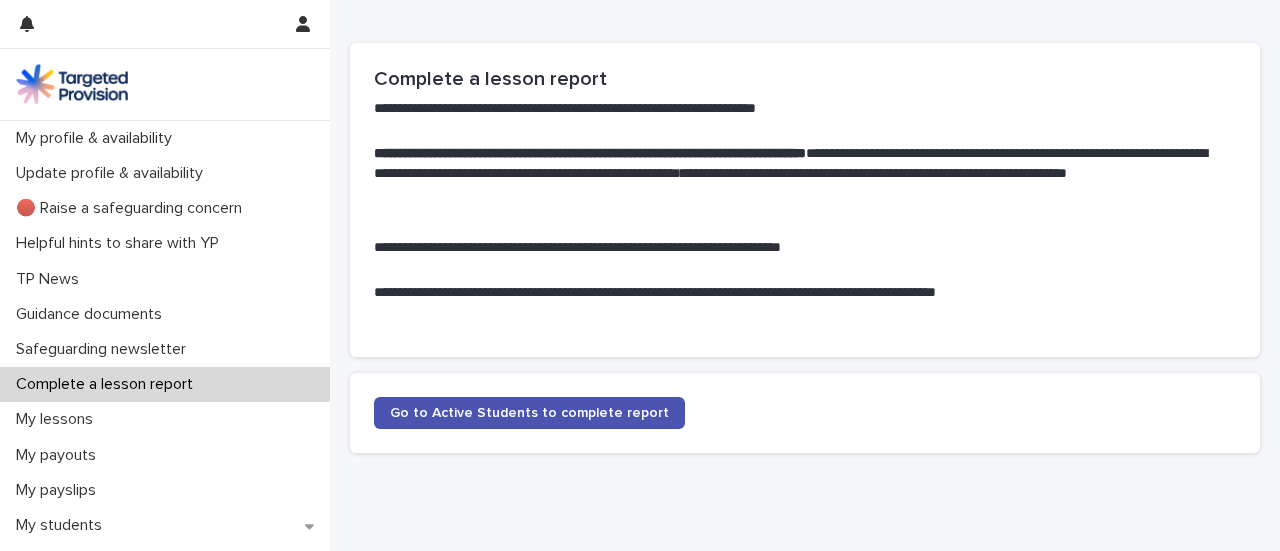 scroll, scrollTop: 245, scrollLeft: 0, axis: vertical 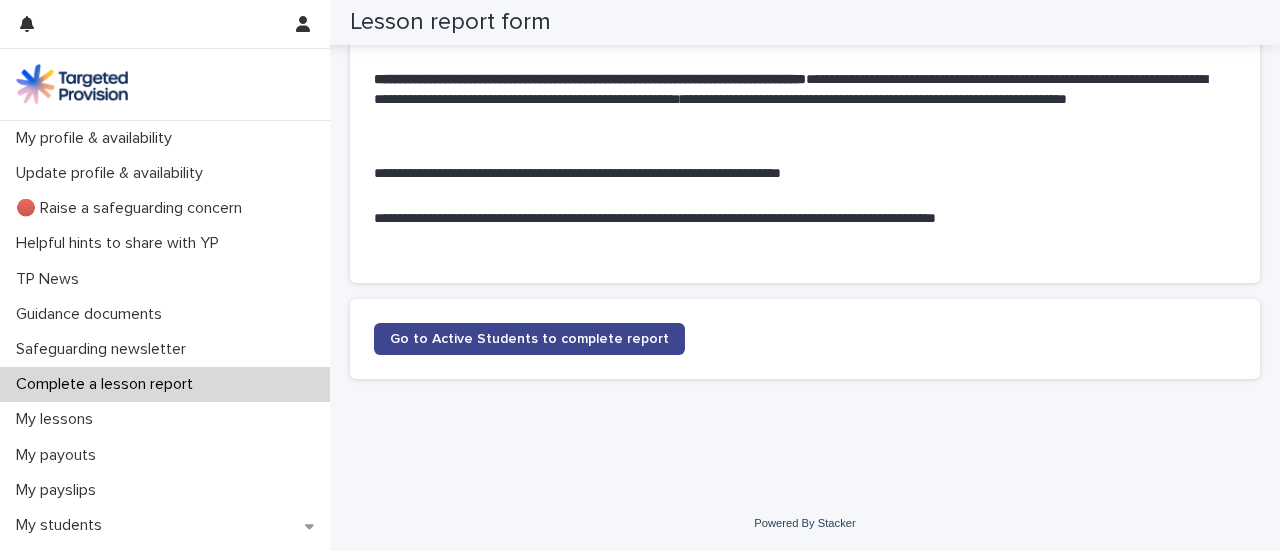 click on "Go to Active Students to complete report" at bounding box center (529, 339) 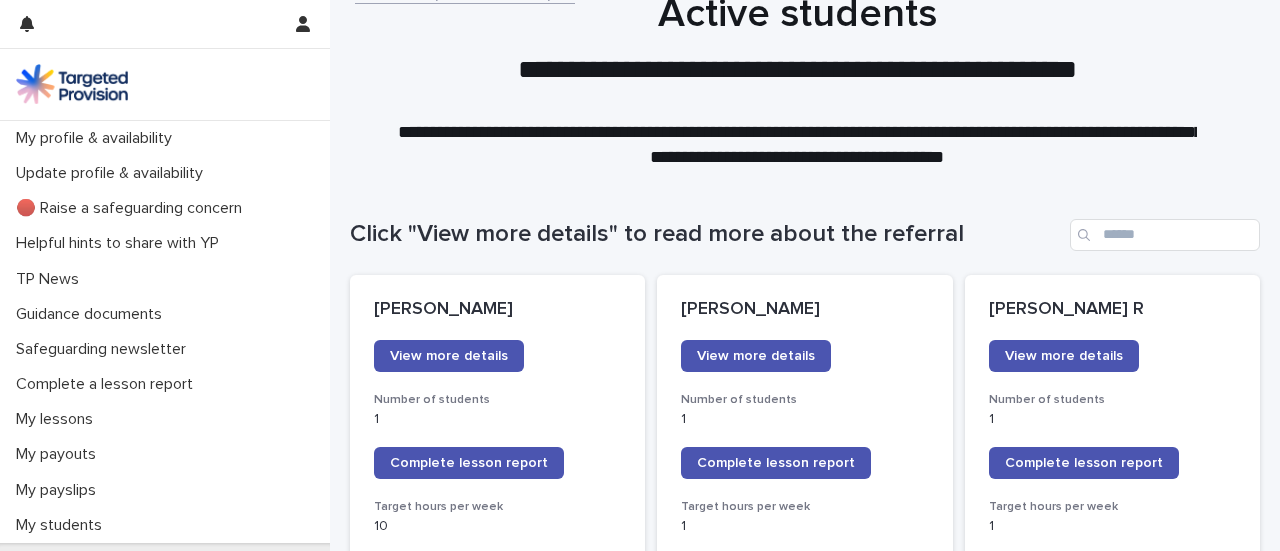 scroll, scrollTop: 0, scrollLeft: 0, axis: both 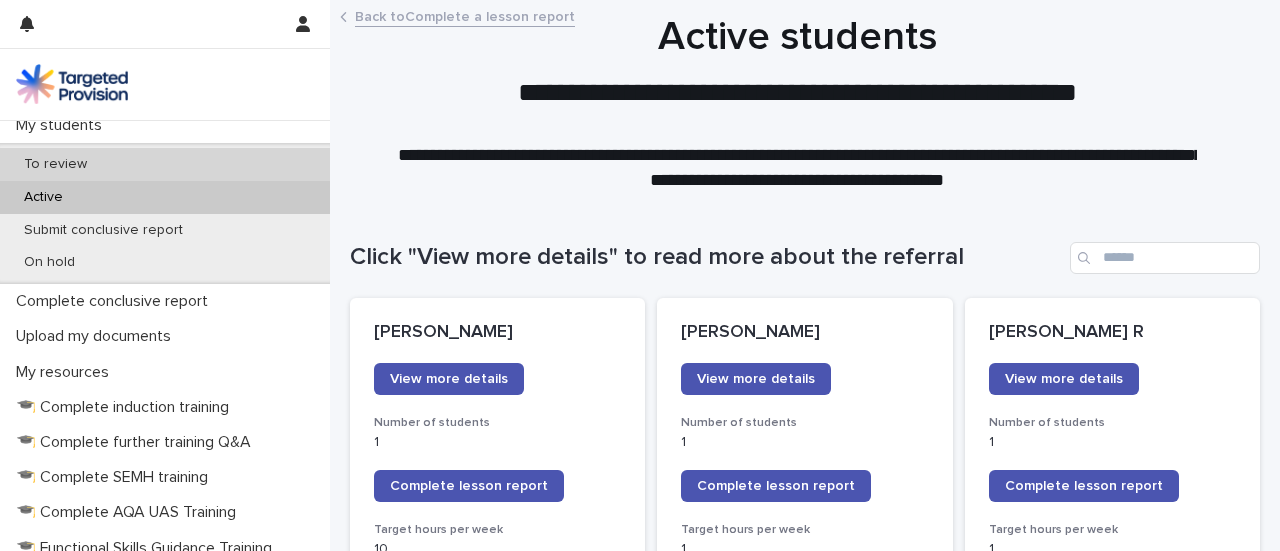 click on "To review" at bounding box center [165, 164] 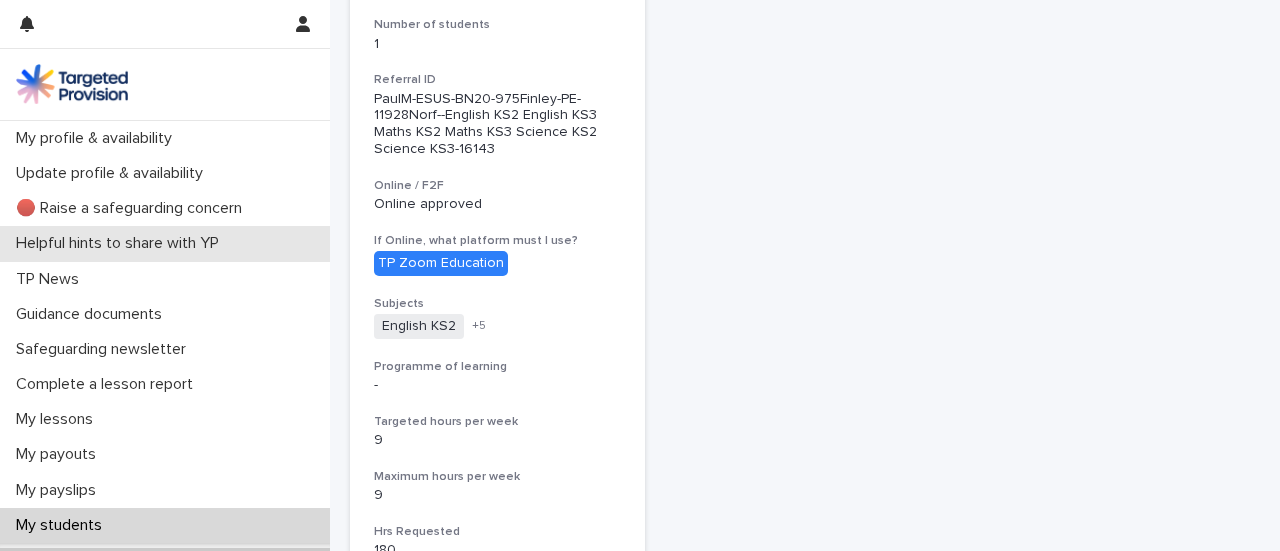 scroll, scrollTop: 398, scrollLeft: 0, axis: vertical 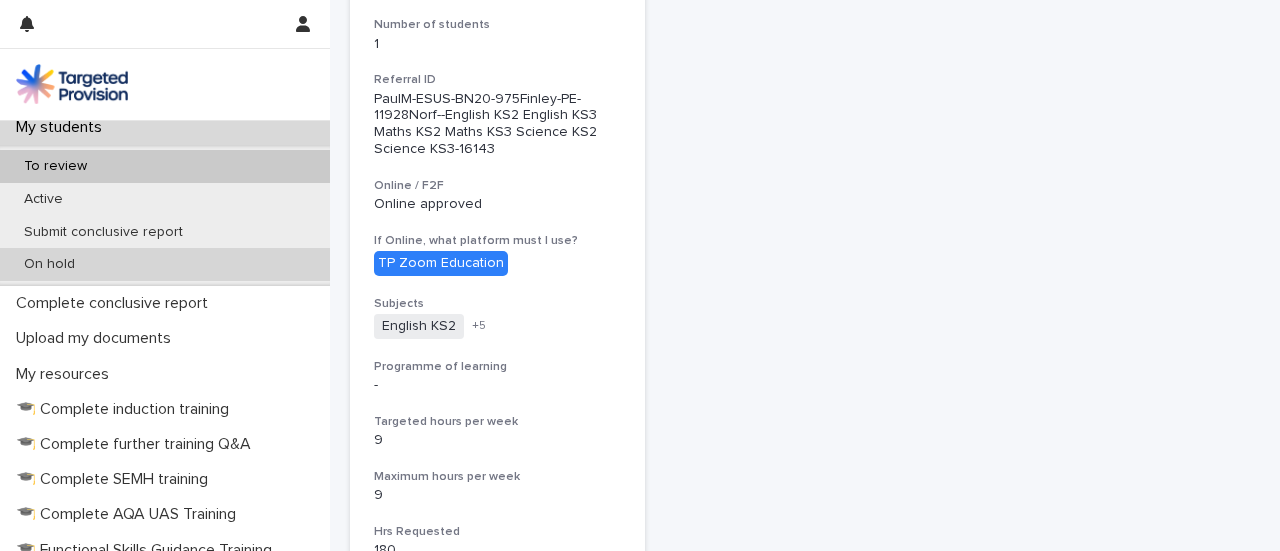 click on "On hold" at bounding box center (165, 264) 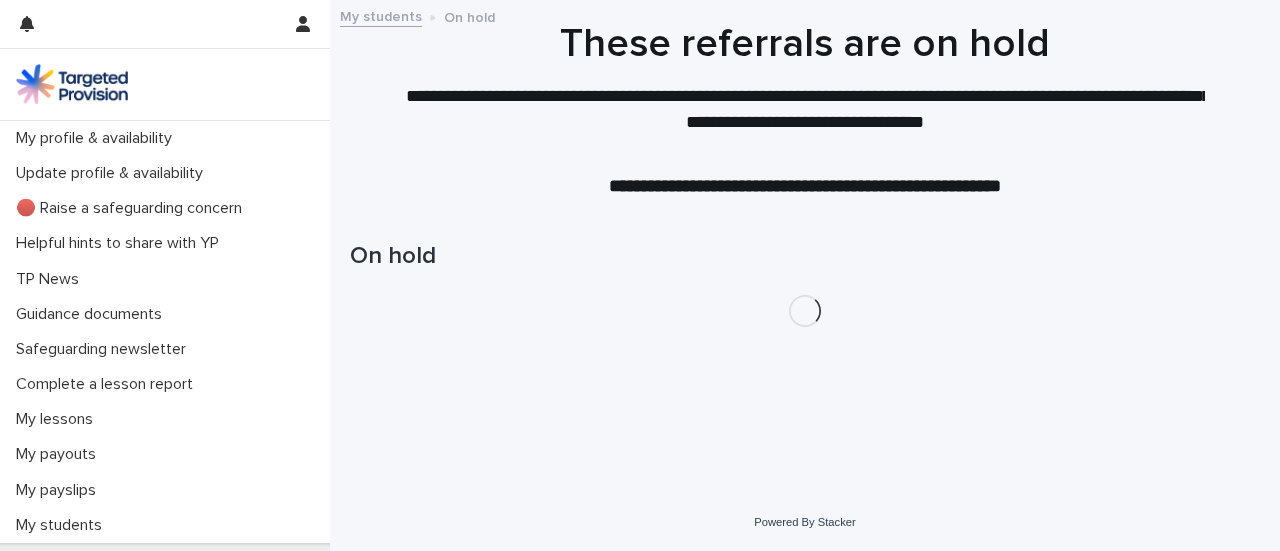 scroll, scrollTop: 0, scrollLeft: 0, axis: both 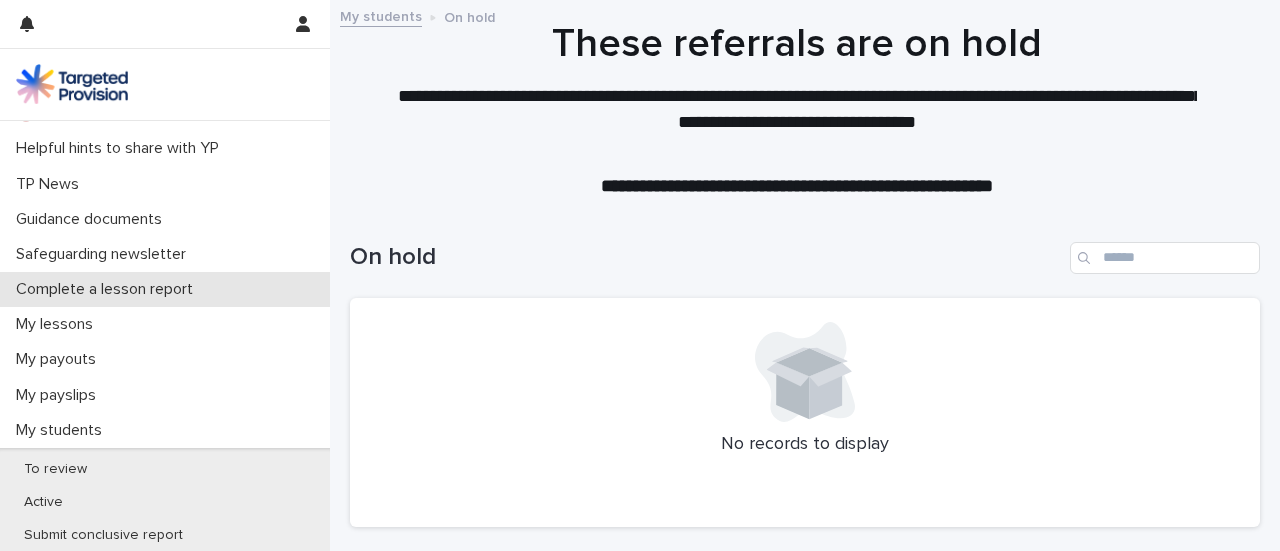 click on "Complete a lesson report" at bounding box center (108, 289) 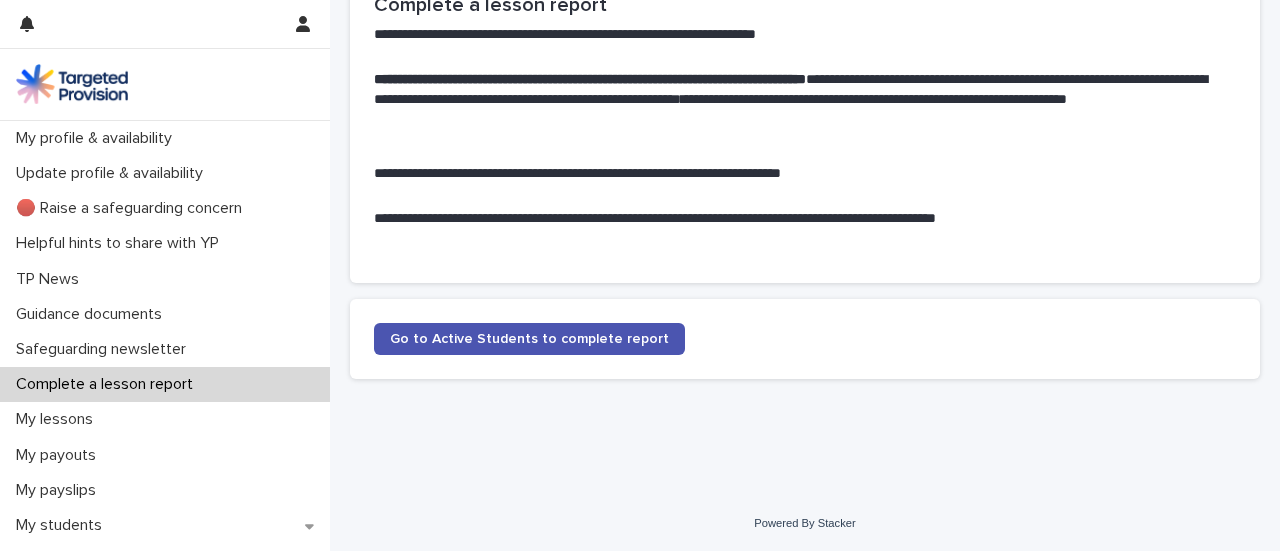 scroll, scrollTop: 245, scrollLeft: 0, axis: vertical 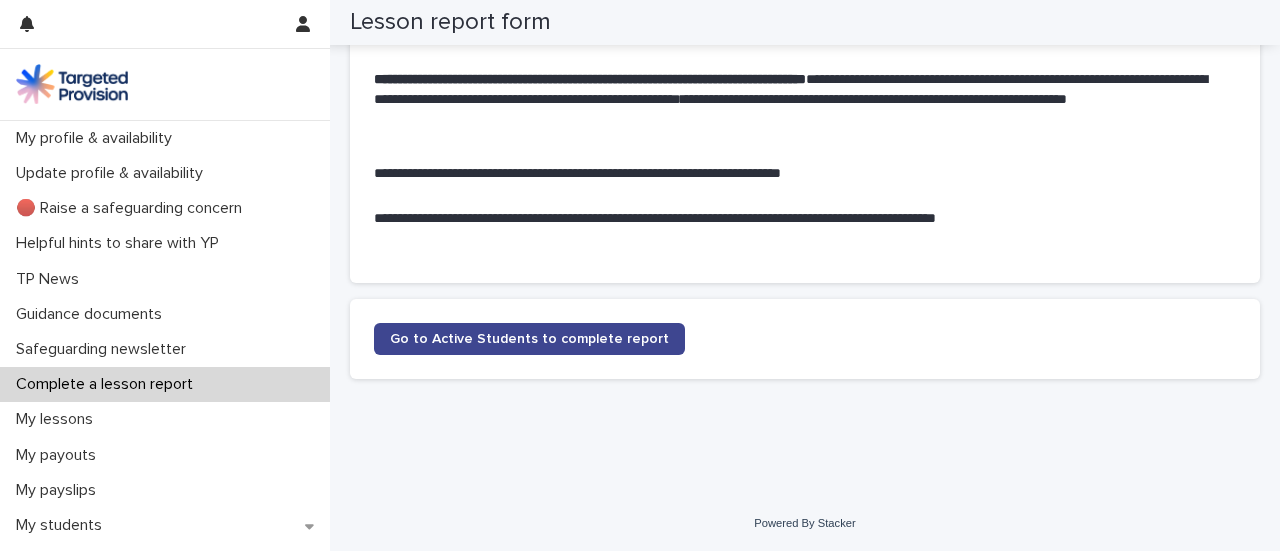 click on "Go to Active Students to complete report" at bounding box center (529, 339) 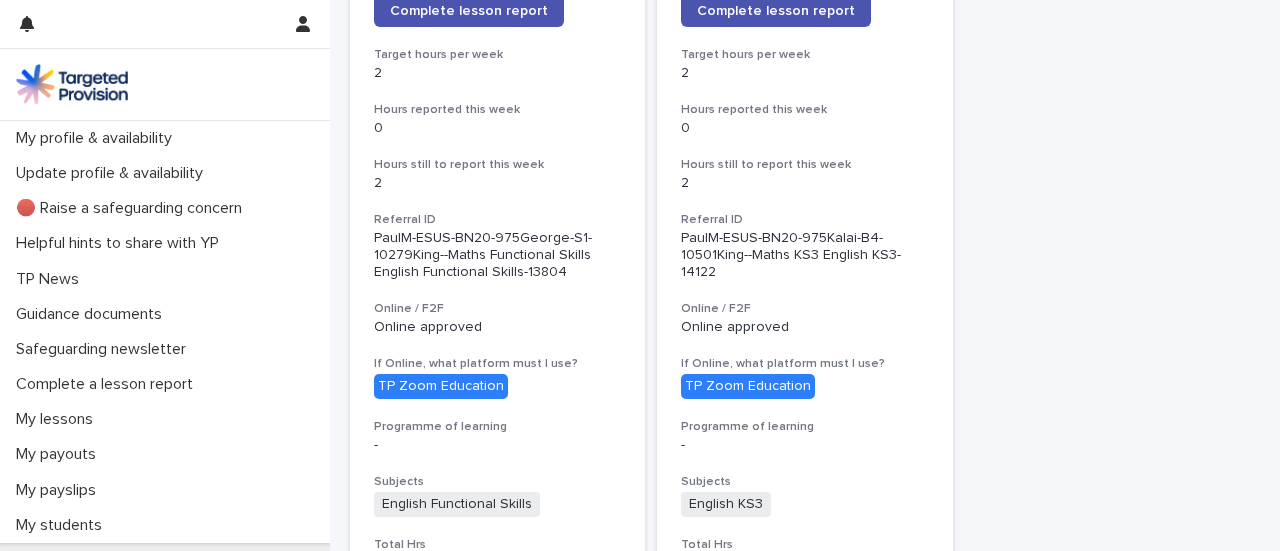 scroll, scrollTop: 1899, scrollLeft: 0, axis: vertical 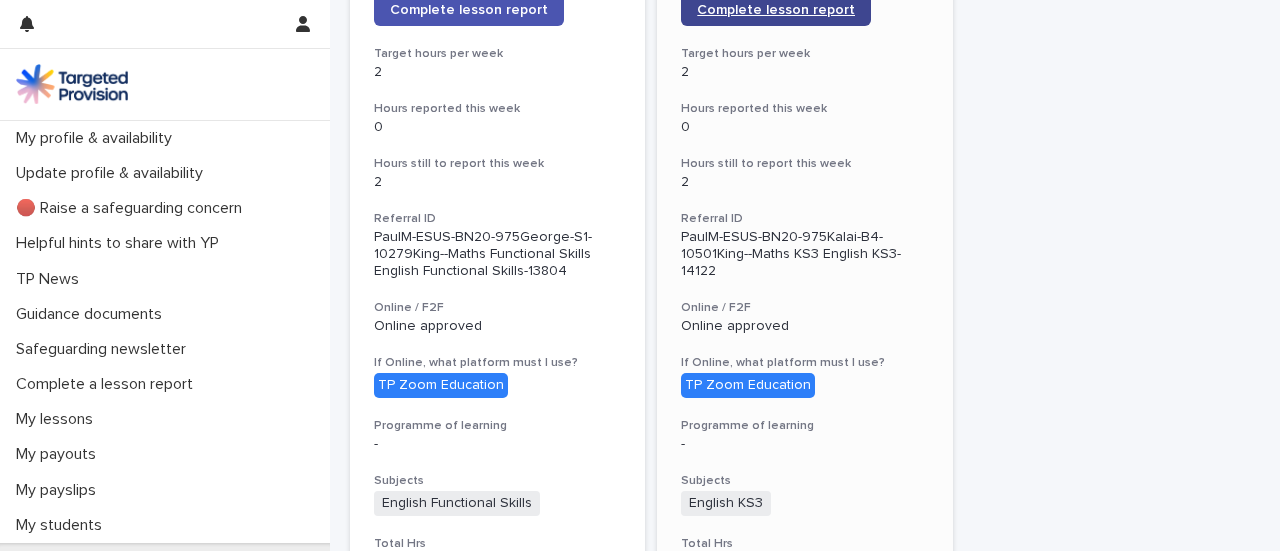 click on "Complete lesson report" at bounding box center [776, 10] 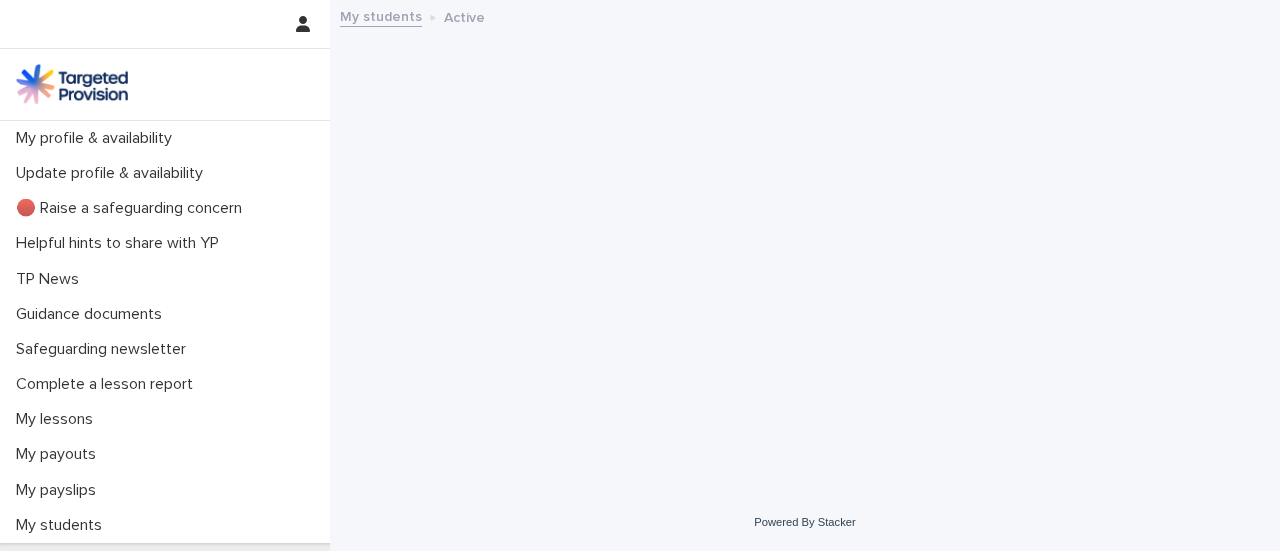 scroll, scrollTop: 0, scrollLeft: 0, axis: both 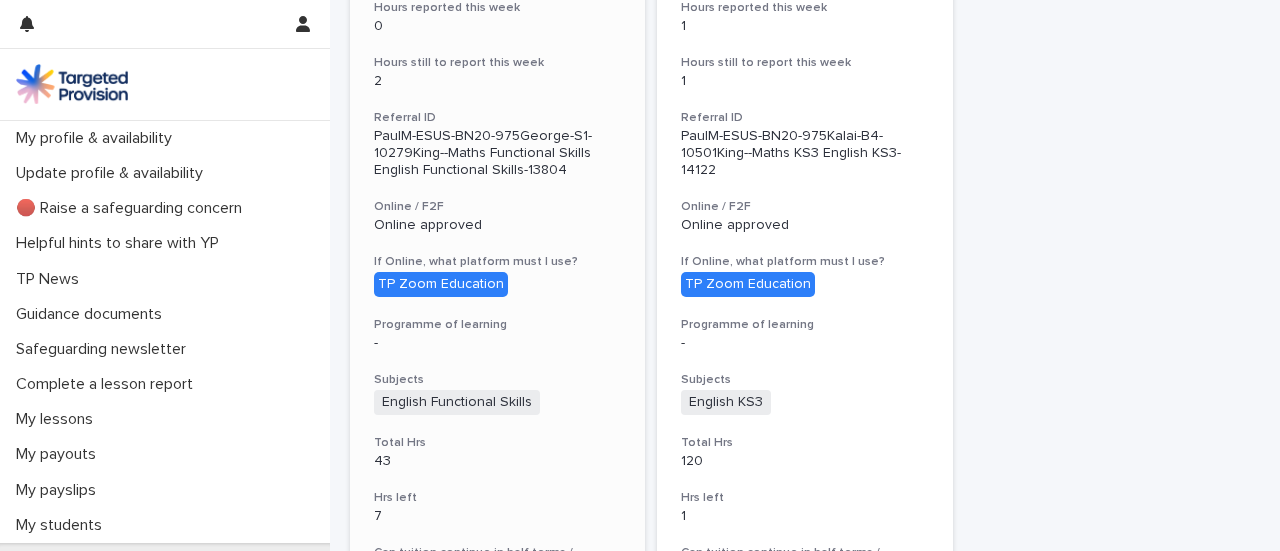 click on "Complete lesson report" at bounding box center [469, -91] 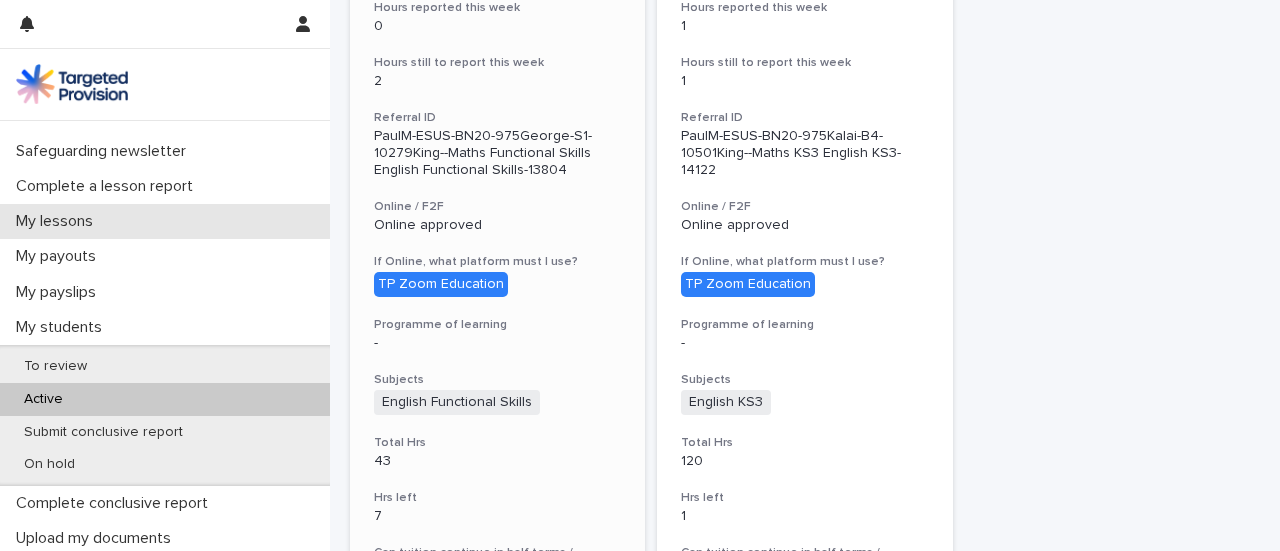 scroll, scrollTop: 200, scrollLeft: 0, axis: vertical 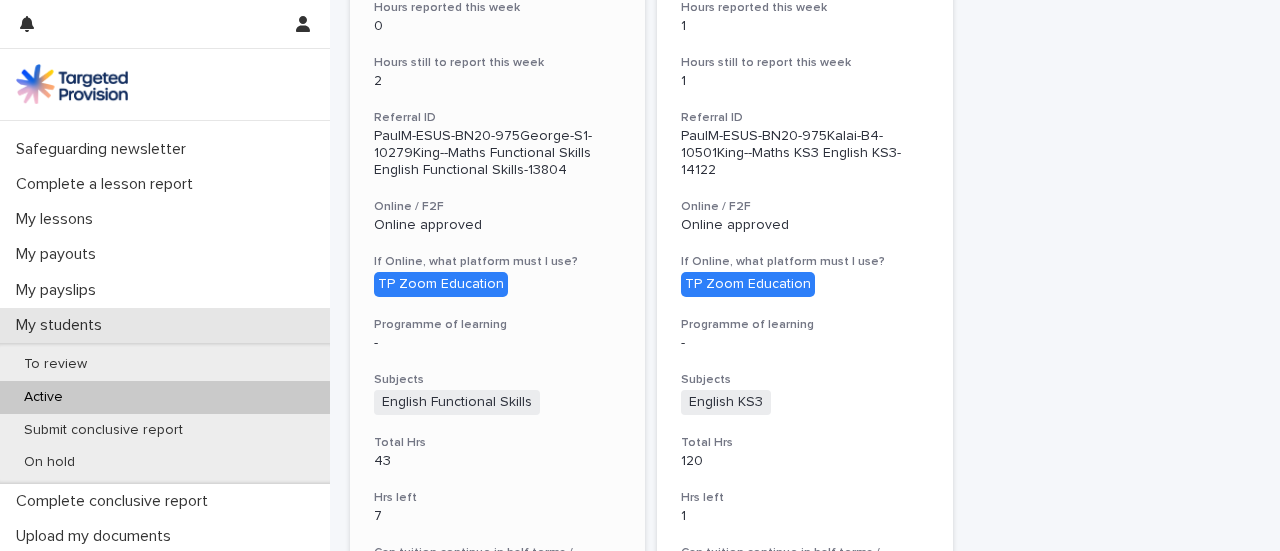 click on "My students" at bounding box center [165, 325] 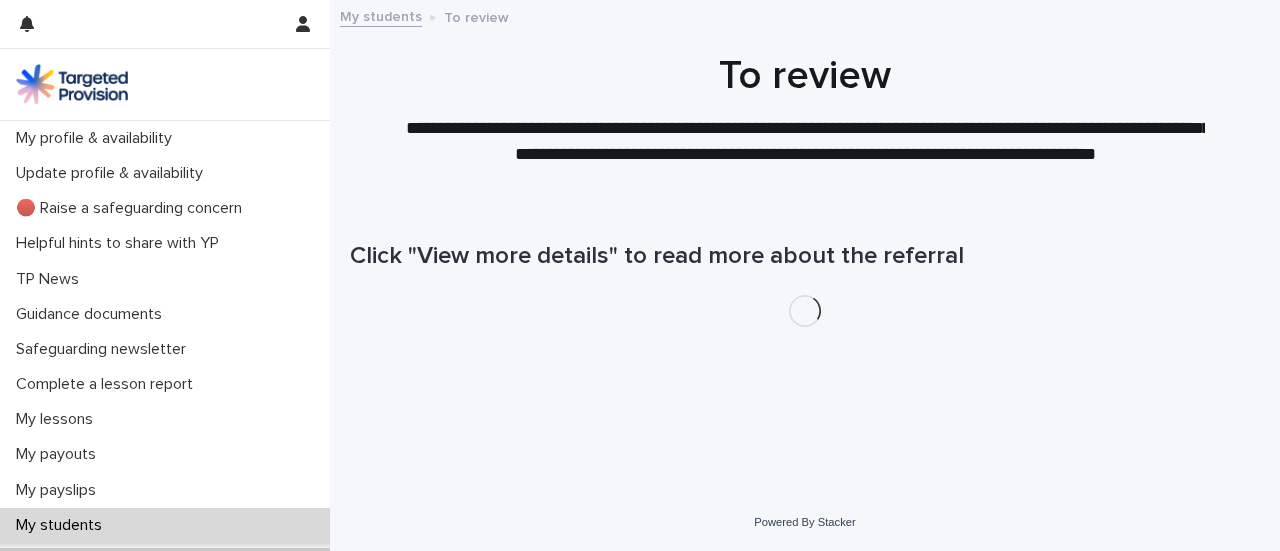 scroll, scrollTop: 0, scrollLeft: 0, axis: both 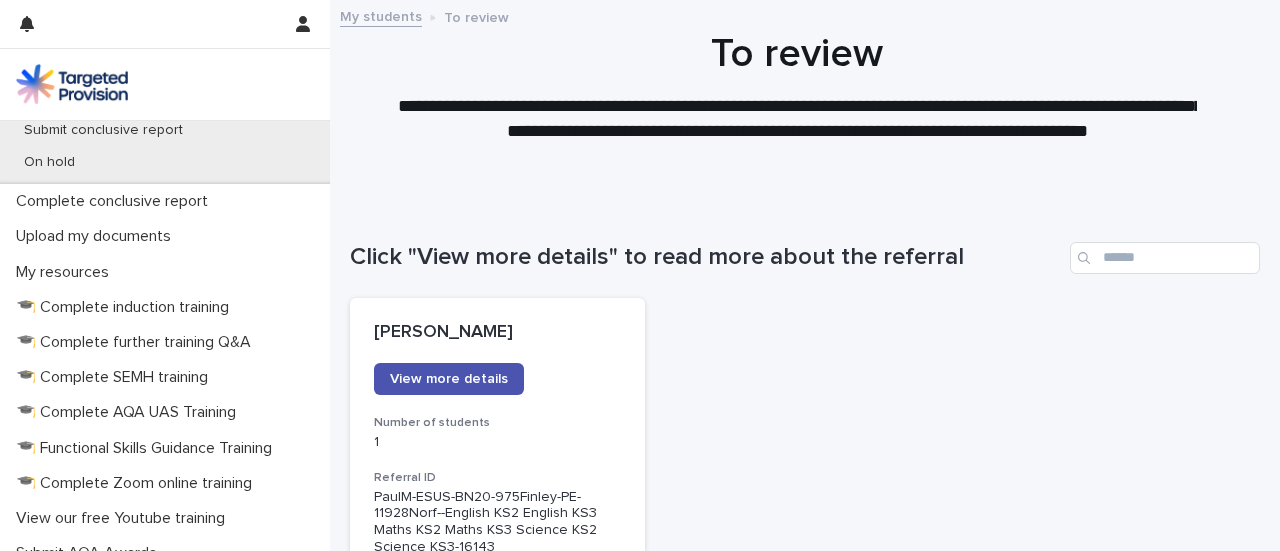 click on "Active" at bounding box center (165, 97) 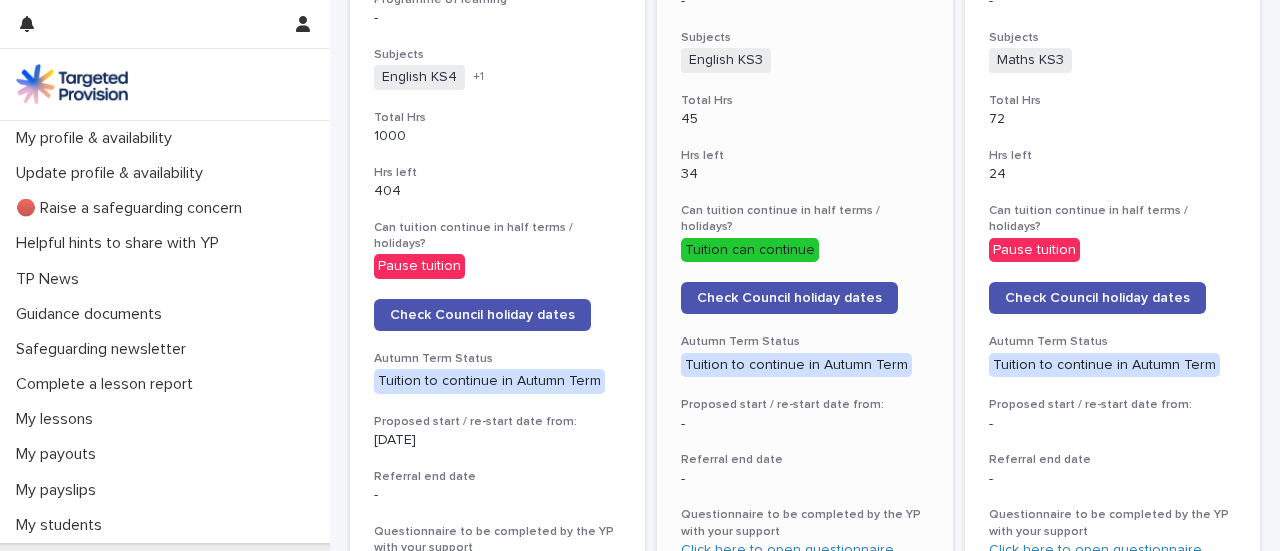 scroll, scrollTop: 902, scrollLeft: 0, axis: vertical 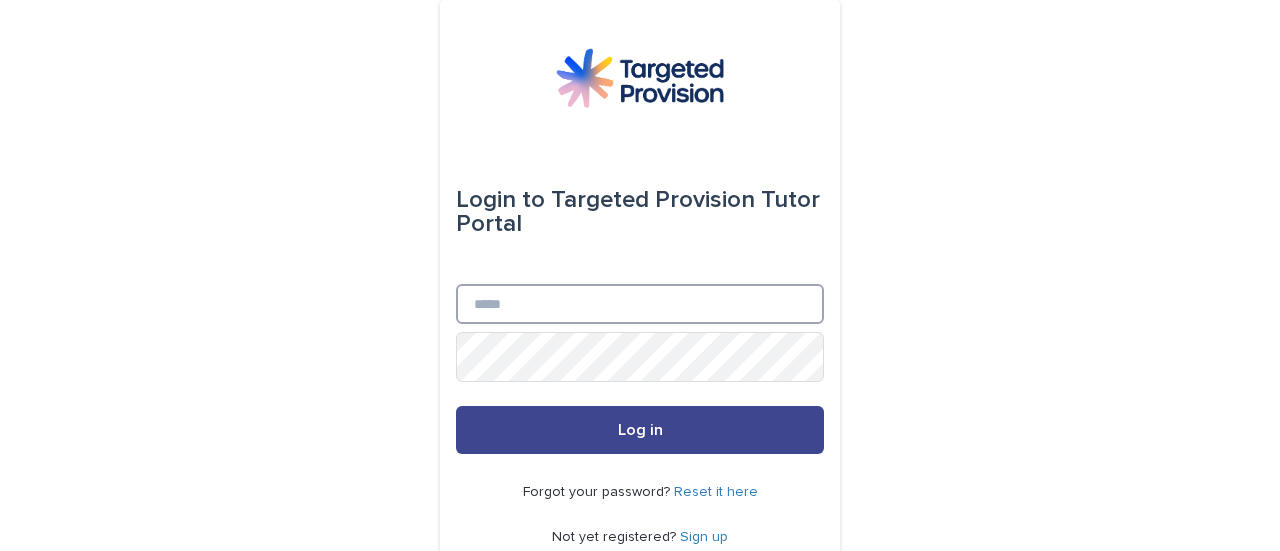 type on "**********" 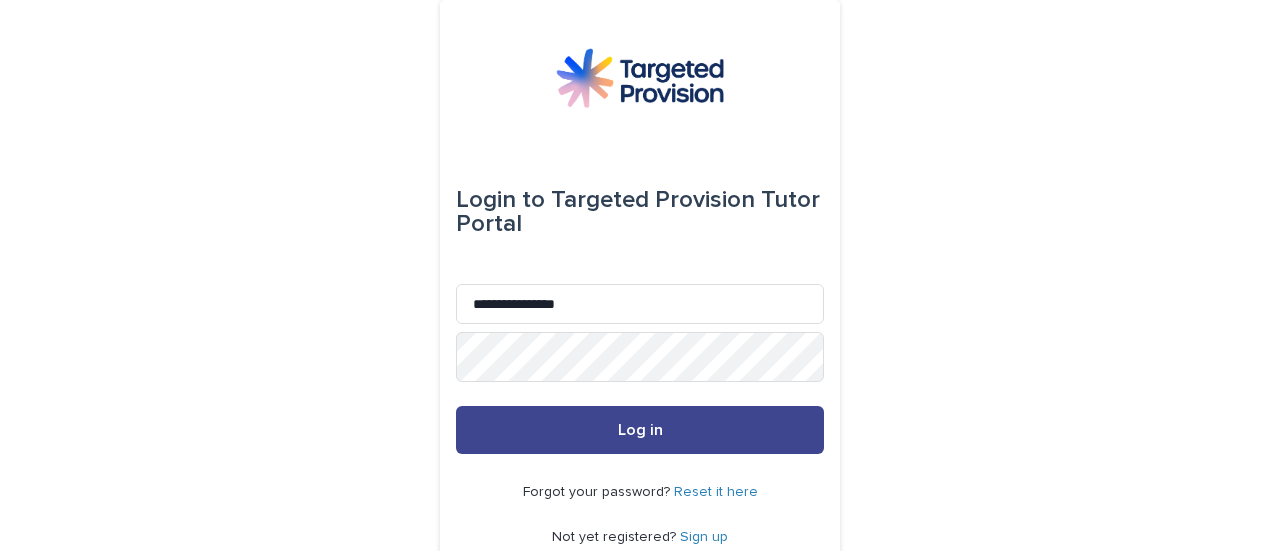 click on "Log in" at bounding box center (640, 430) 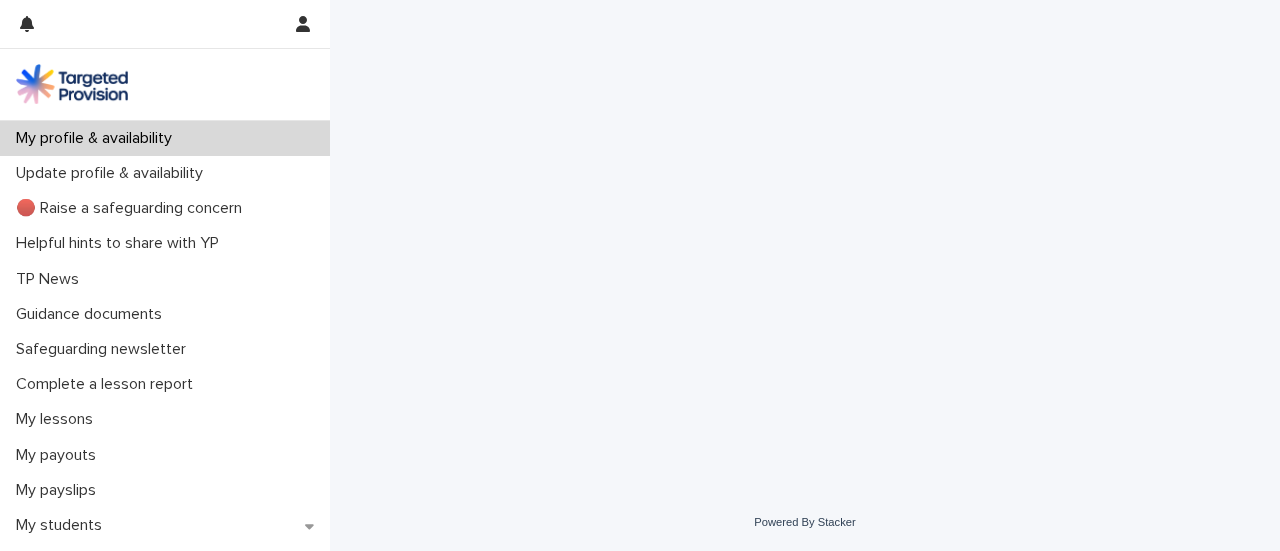 scroll, scrollTop: 0, scrollLeft: 0, axis: both 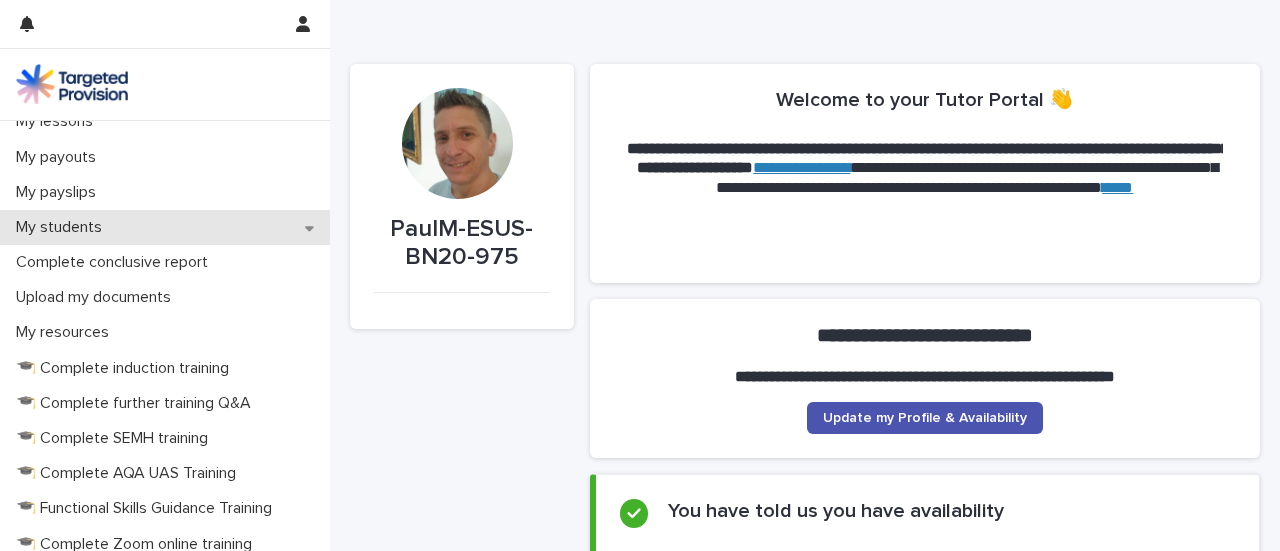 click on "My students" at bounding box center [63, 227] 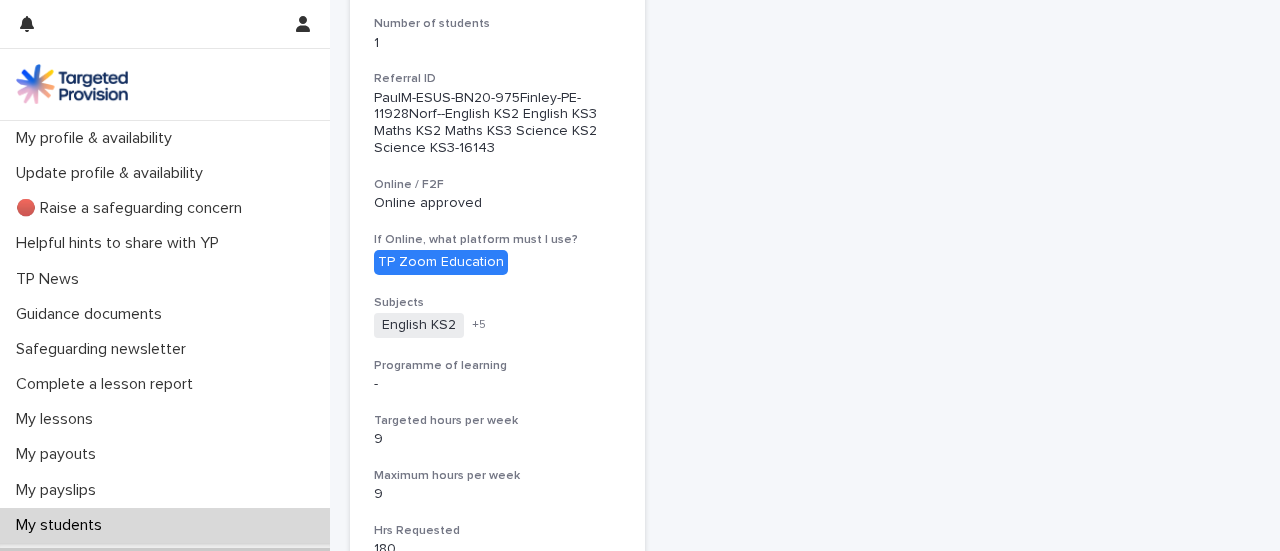 scroll, scrollTop: 400, scrollLeft: 0, axis: vertical 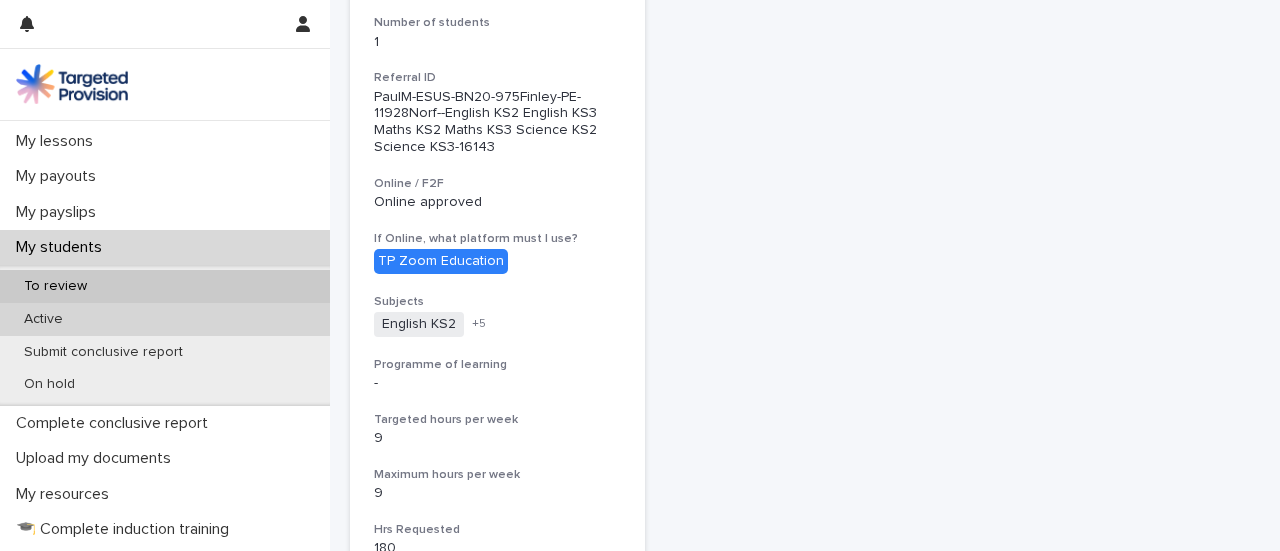 click on "Active" at bounding box center (165, 319) 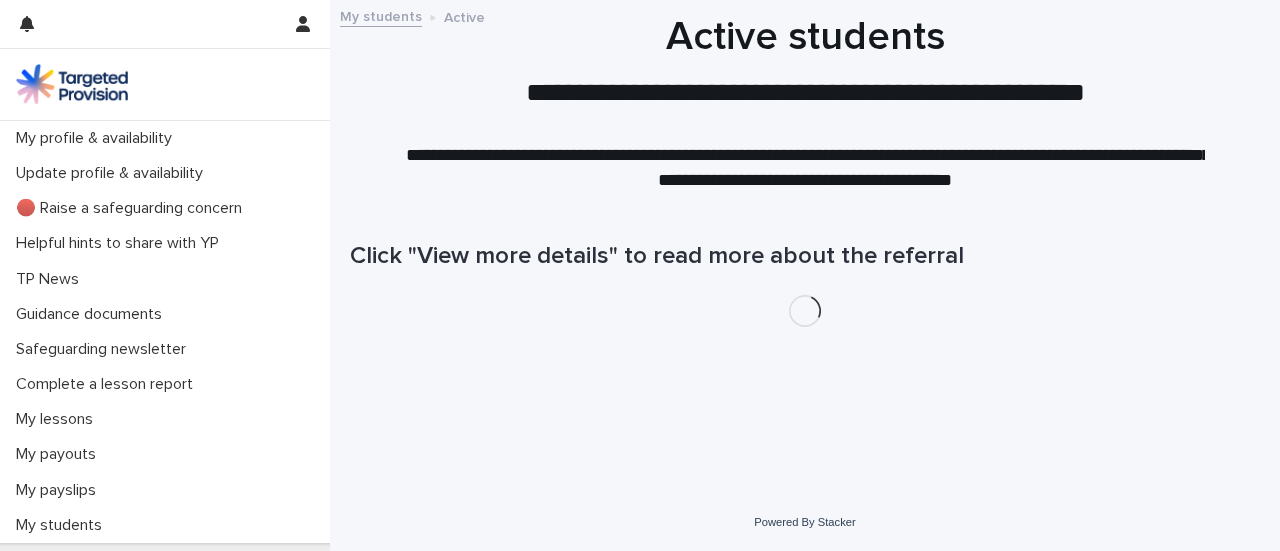 scroll, scrollTop: 0, scrollLeft: 0, axis: both 